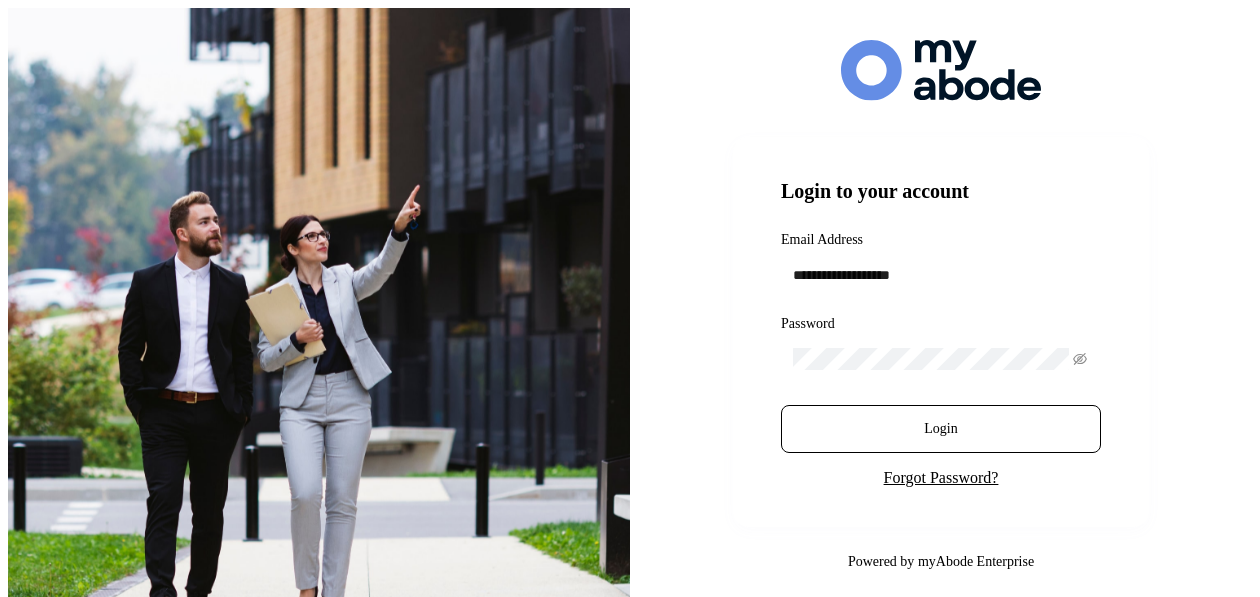 scroll, scrollTop: 0, scrollLeft: 0, axis: both 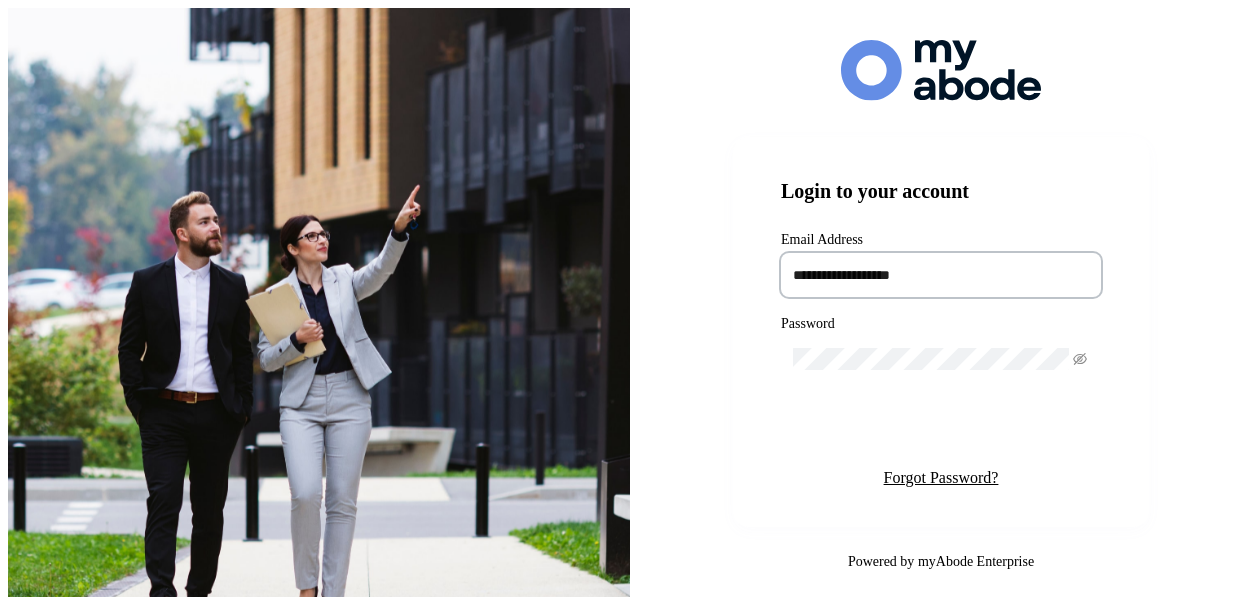 type on "**********" 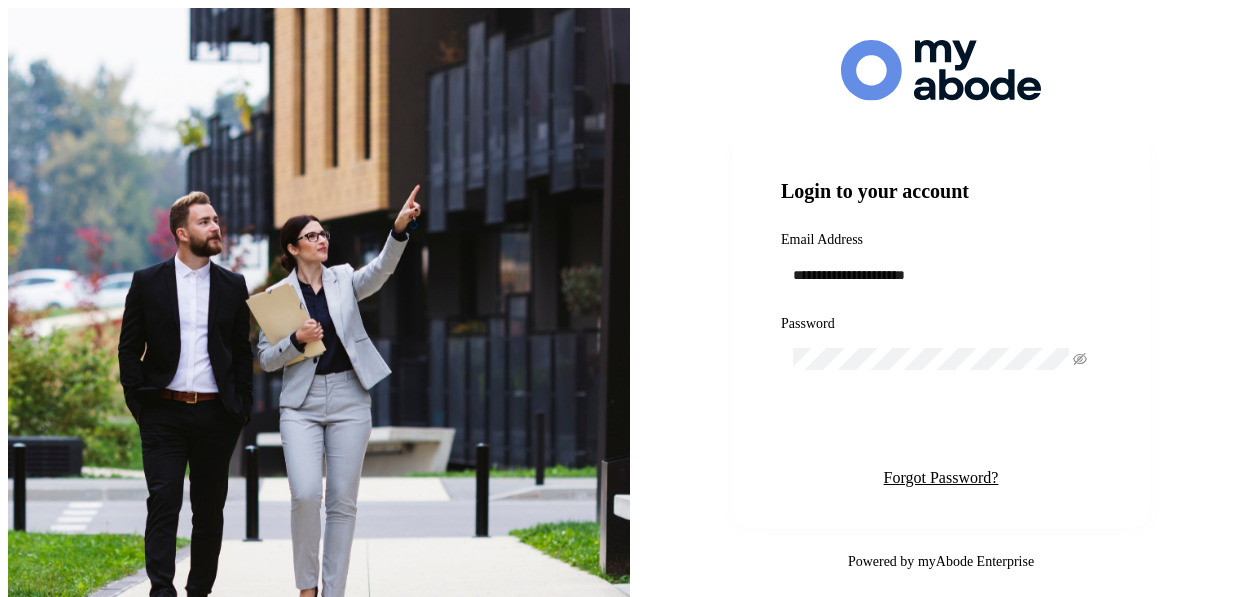 click on "Login" at bounding box center [941, 429] 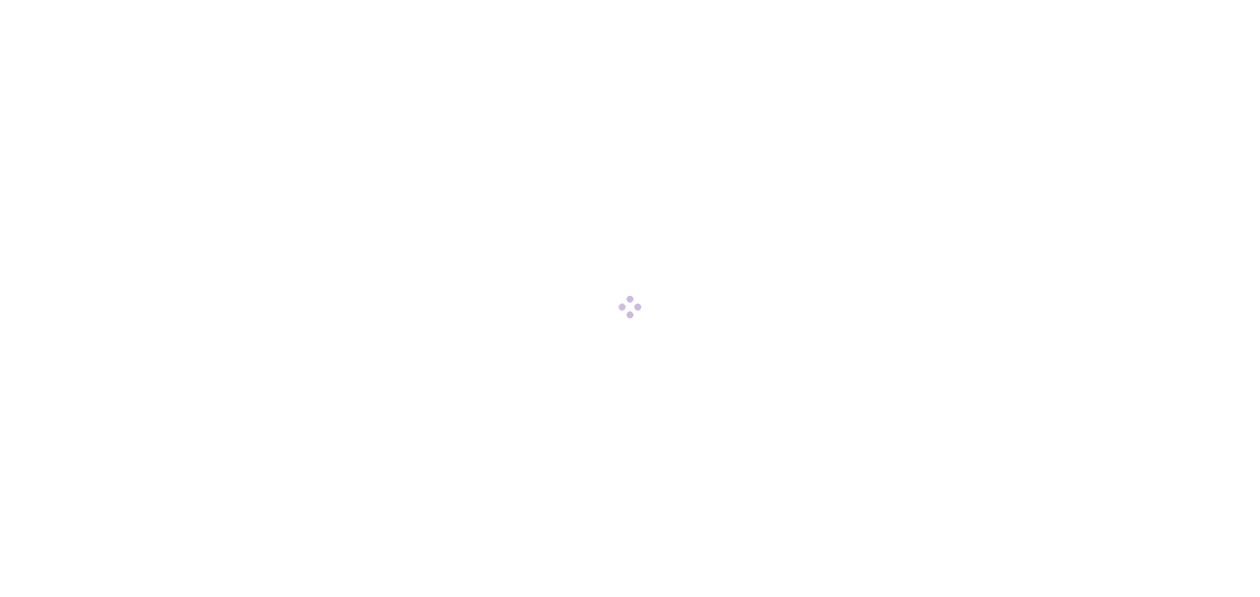 scroll, scrollTop: 0, scrollLeft: 0, axis: both 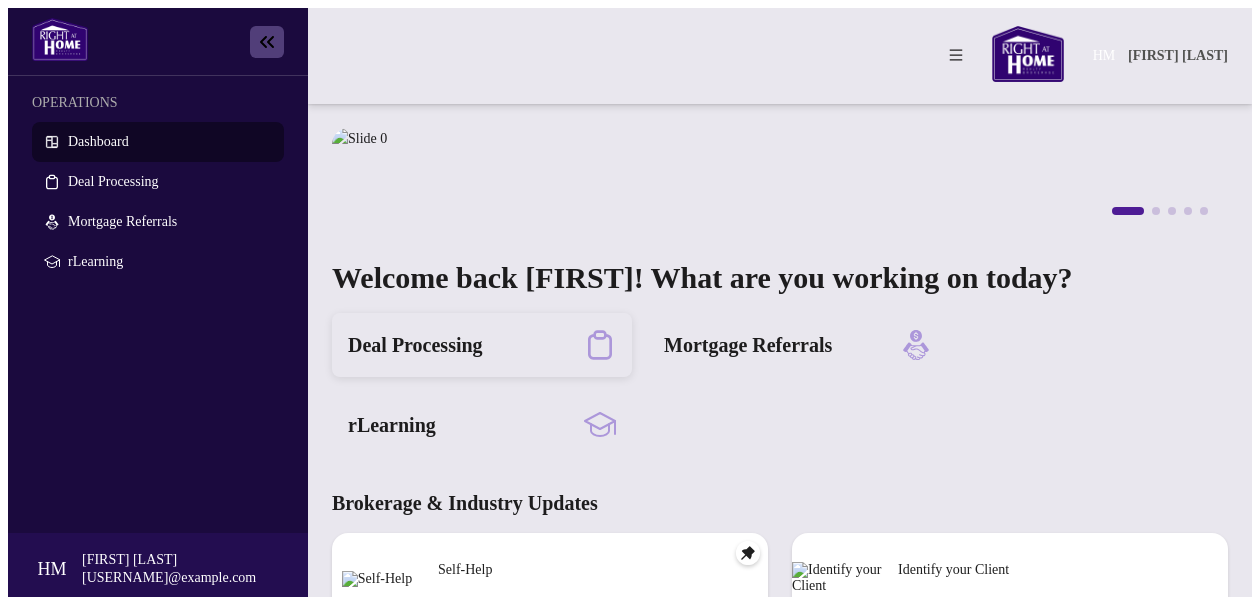 click on "Deal Processing" at bounding box center (482, 345) 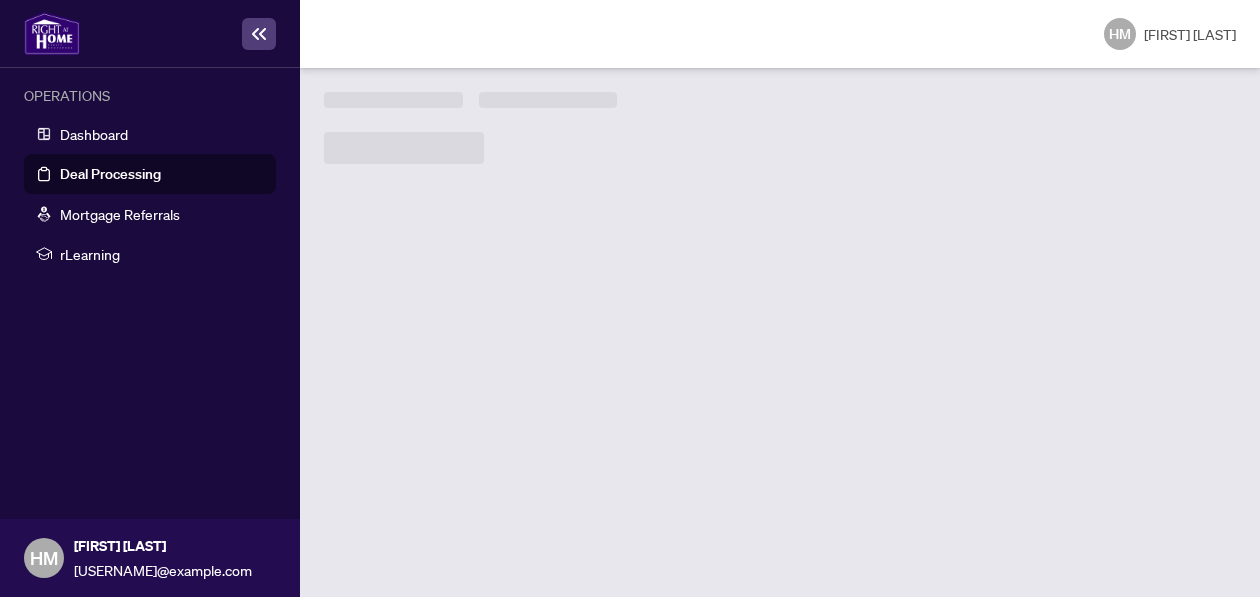 click on "1 2 3 4 5 Welcome back [FIRST]! What are you working on today? Deal Processing Mortgage Referrals rLearning Brokerage & Industry Updates Self-Help Check out these guides! → Platform Updates - [MONTH]/[DAY], [YEAR] Check out these updates! → Agent Referral Program Check it out! → We want to hear what you think! Leave Feedback → Identify your Client Sign In! → Sail Away With 8Twelve Check it Out! →" at bounding box center [780, 332] 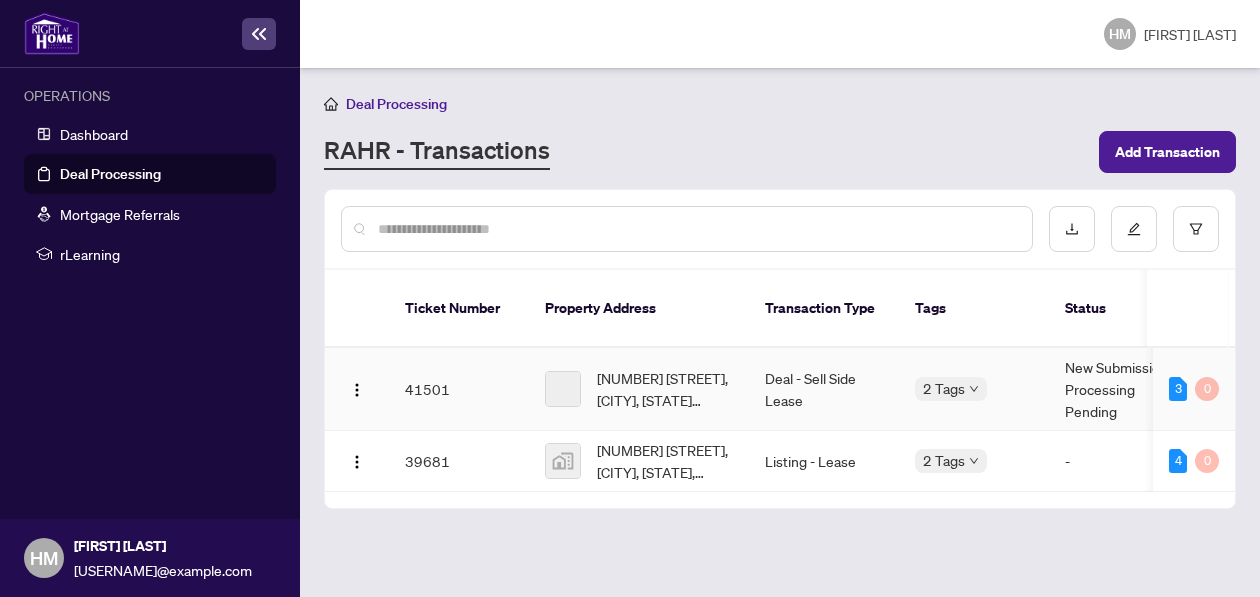 click on "OPERATIONS Dashboard Deal Processing Mortgage Referrals rLearning HM [FIRST] [LAST] [EMAIL] HM [FIRST] [LAST] Deal Processing RAHR - Transactions Add Transaction Ticket Number Property Address Transaction Type Tags Status Project Name MLS # Trade Number Last Updated By Last Modified Date Created By Created Date 41501 [NUMBER] [STREET], [CITY], [STATE] [COUNTRY] Deal - Sell Side Lease 2 Tags New Submission - Processing Pending - C12224898 - [FIRST] [LAST] [MONTH]/[DAY]/[YEAR] [FIRST] [LAST] [MONTH]/[DAY]/[YEAR] 4 0 15 Greenview Avenue, North York, ON, Canada Deposit Submitted Submitted for Review" at bounding box center (630, 298) 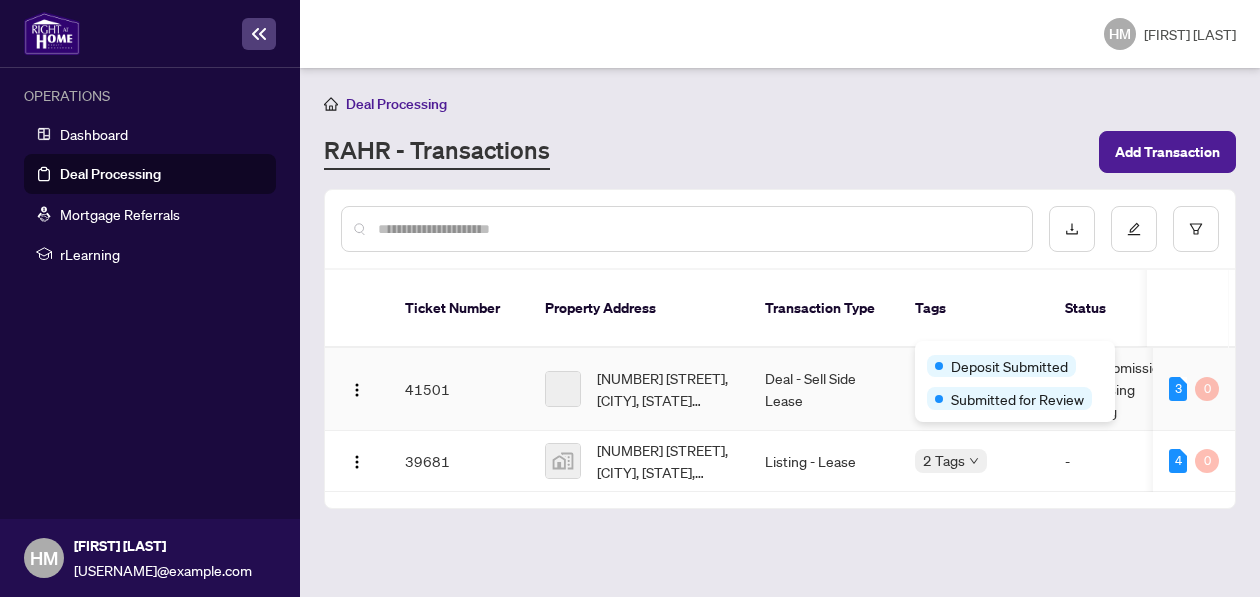 click on "New Submission - Processing Pending" at bounding box center [1124, 389] 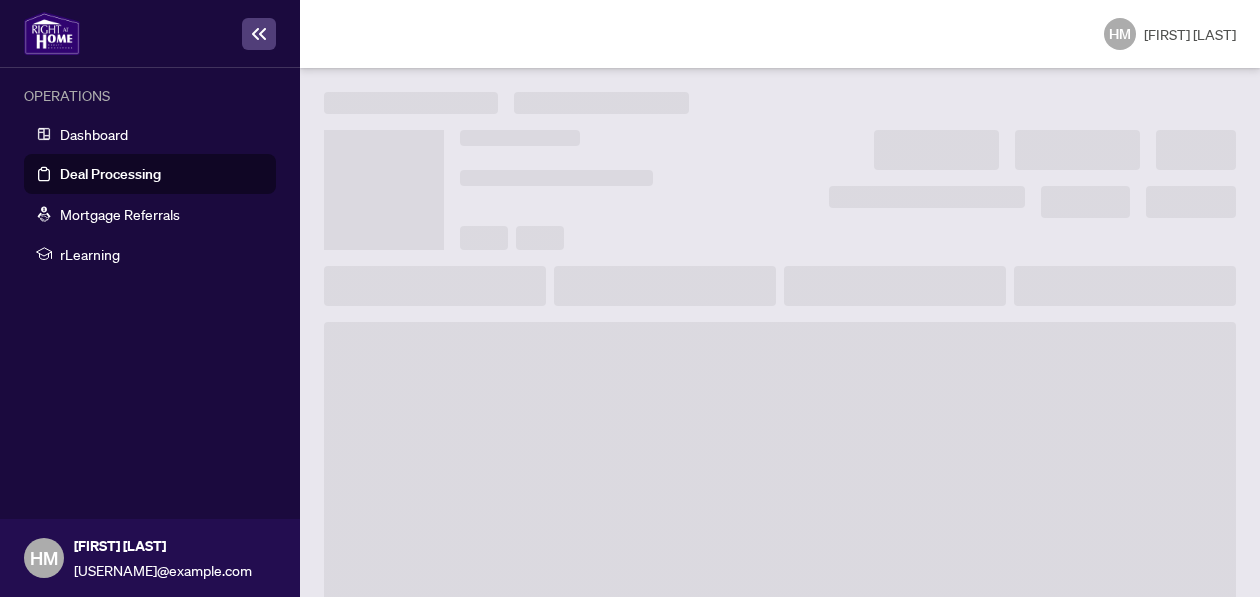 click at bounding box center [780, 391] 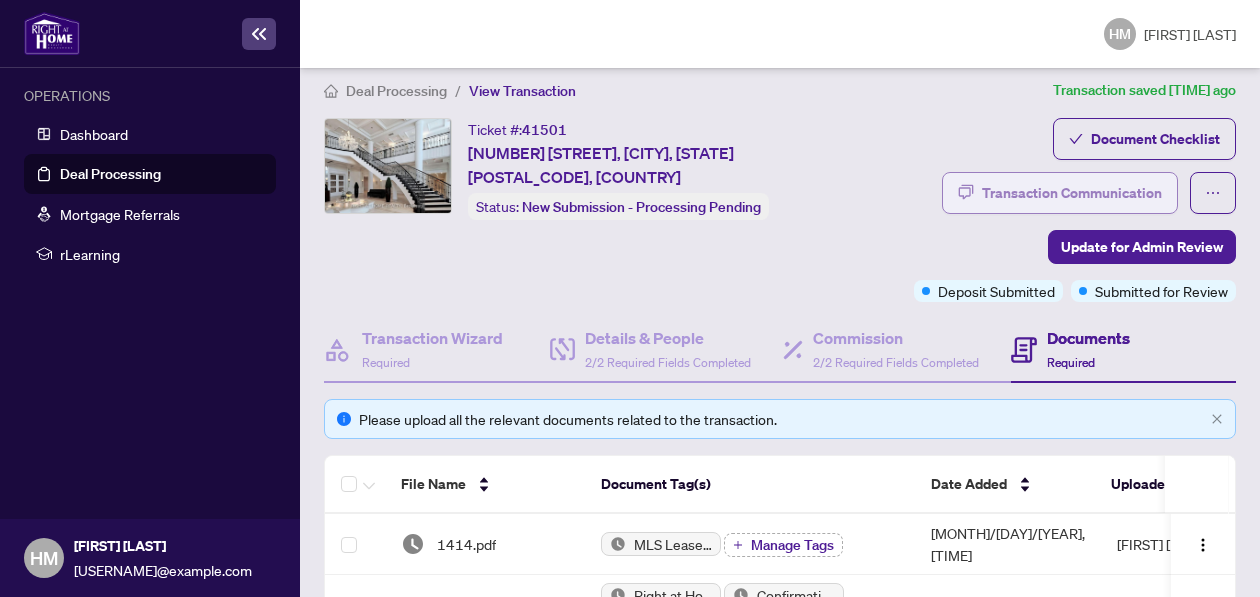 scroll, scrollTop: 0, scrollLeft: 0, axis: both 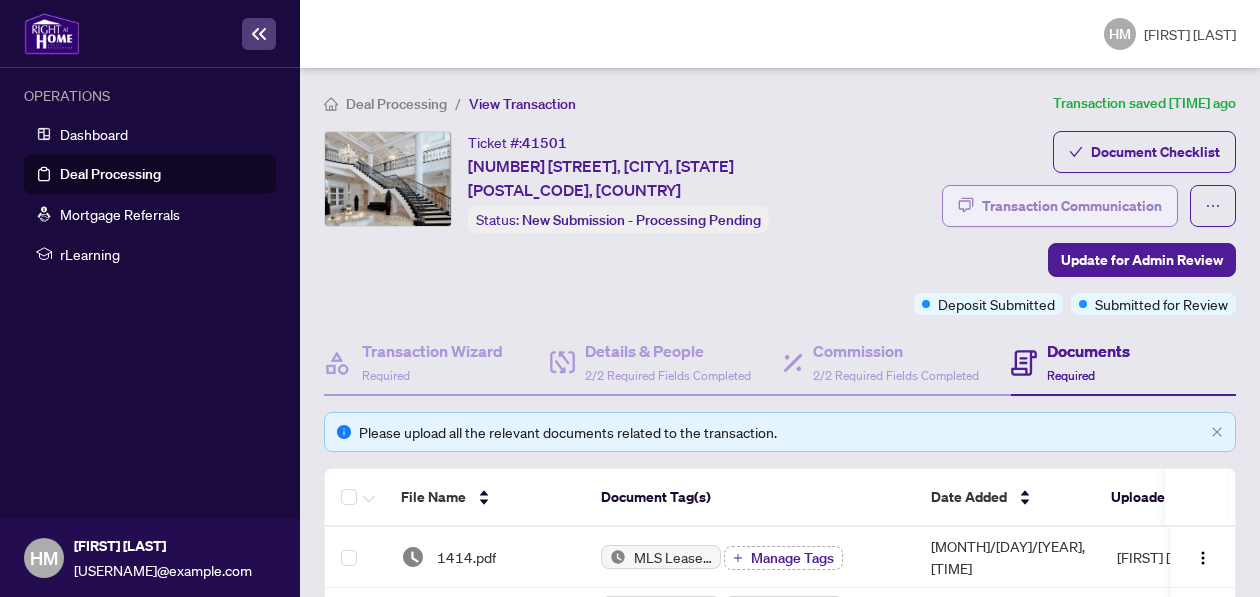 click on "Transaction Communication" at bounding box center (1072, 206) 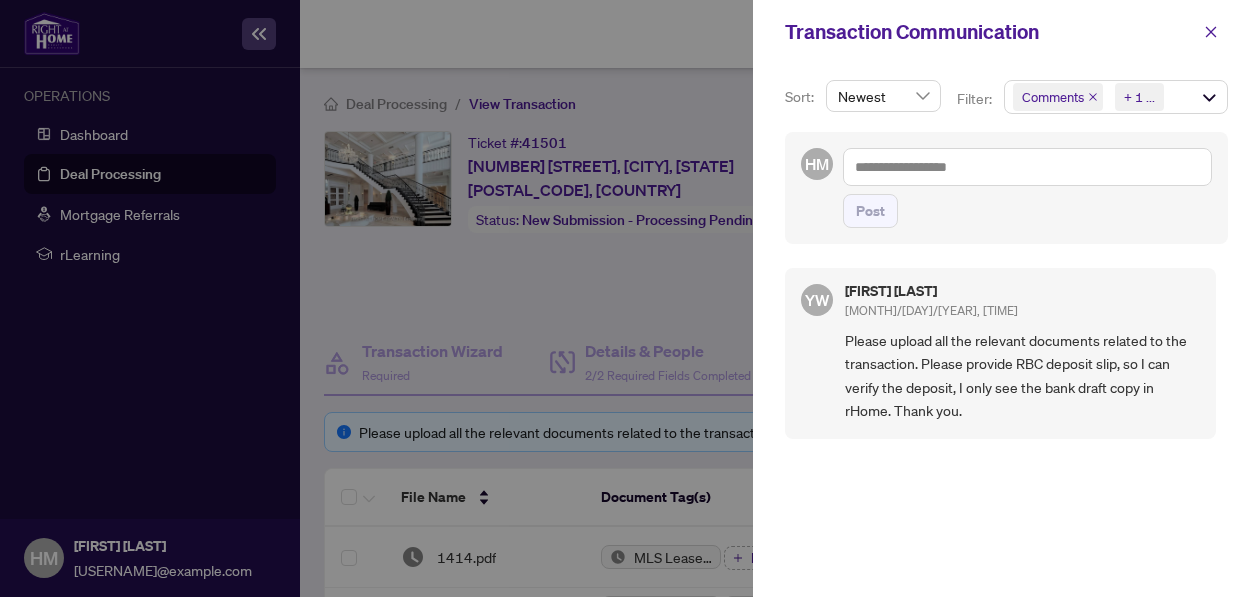 scroll, scrollTop: 4, scrollLeft: 0, axis: vertical 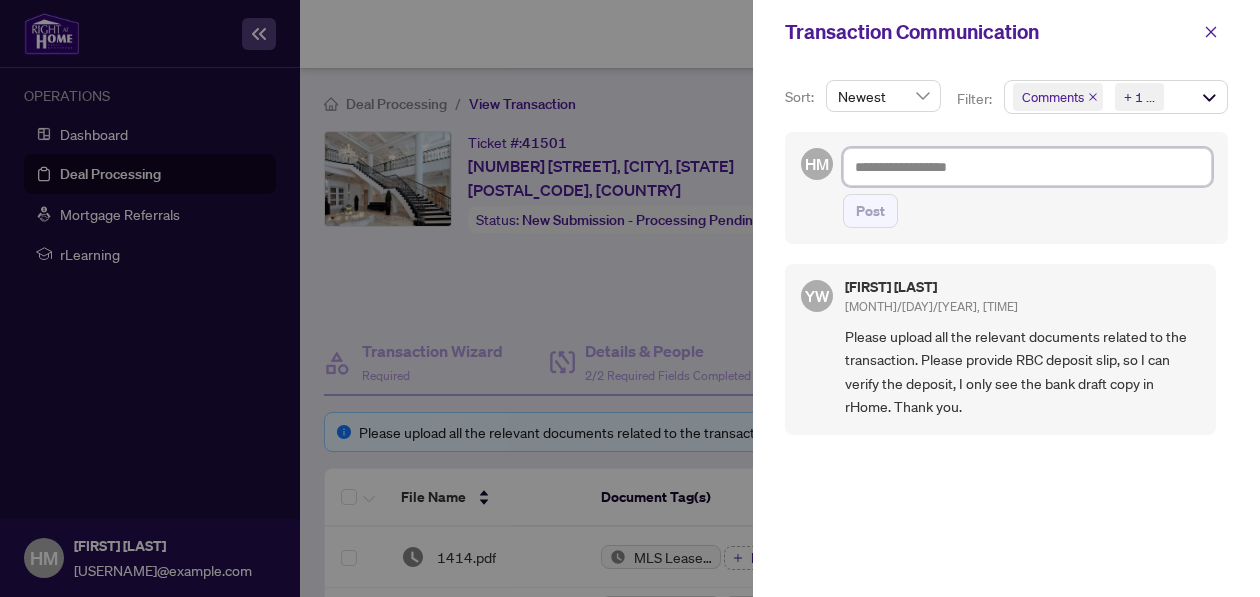 click at bounding box center [1027, 167] 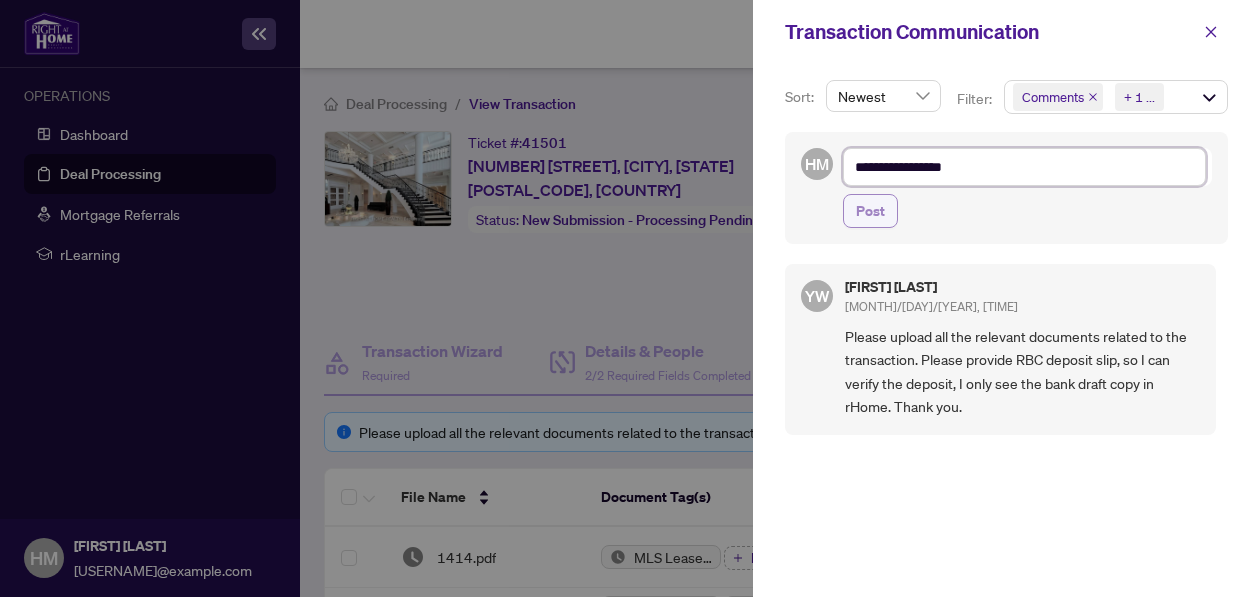 type on "**********" 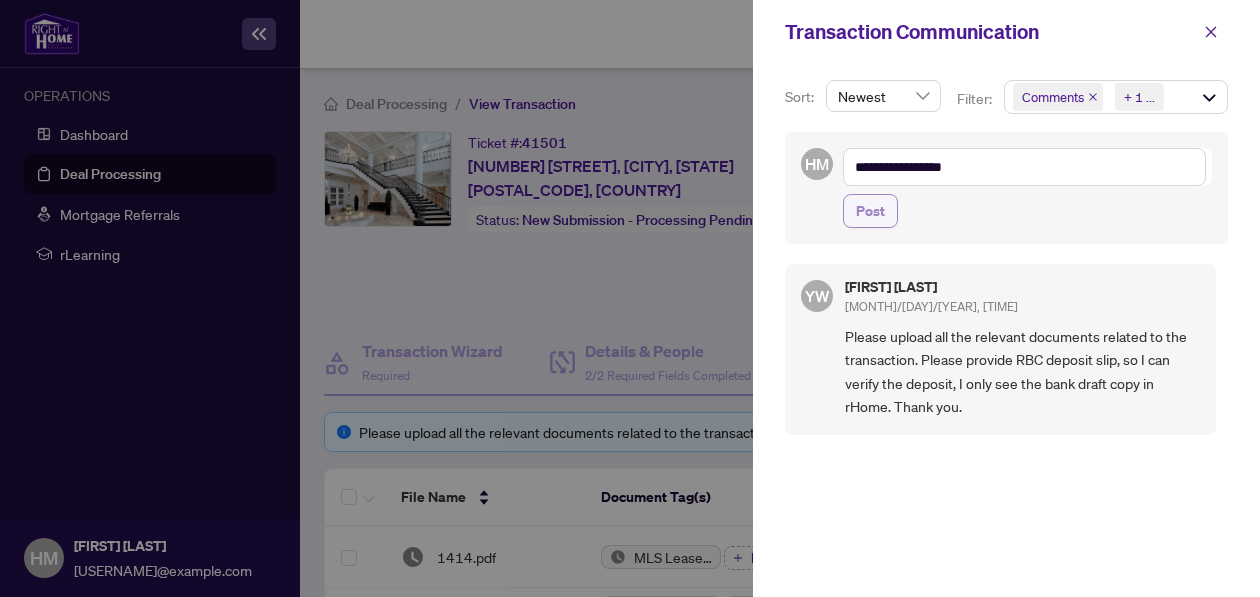 click on "Post" at bounding box center (870, 211) 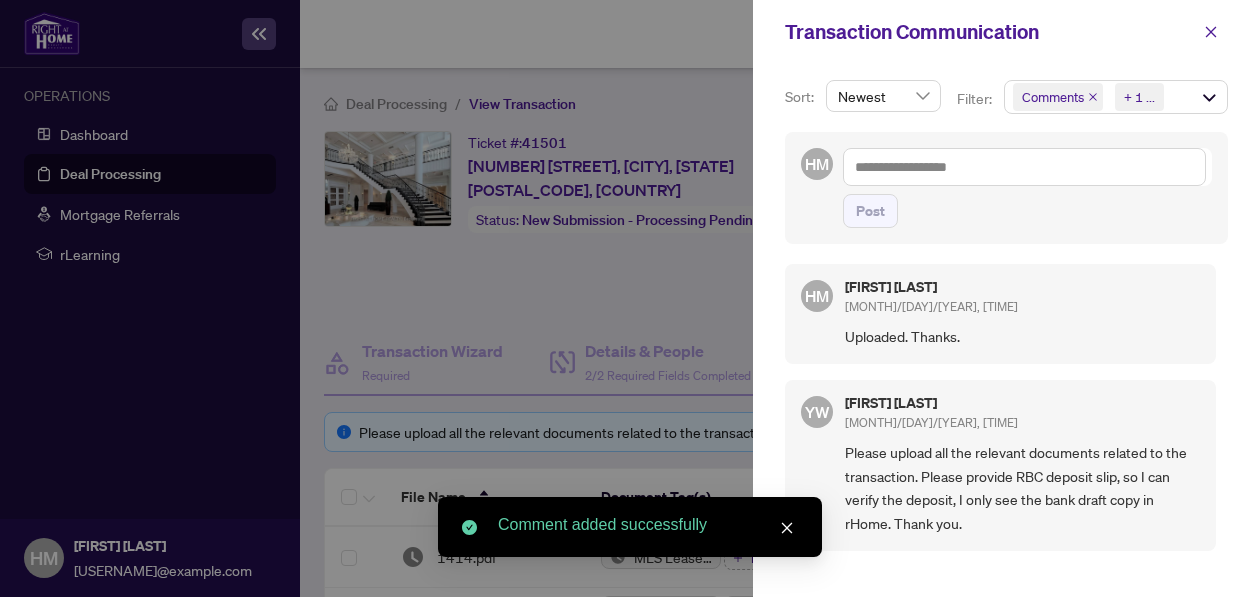 click at bounding box center (630, 298) 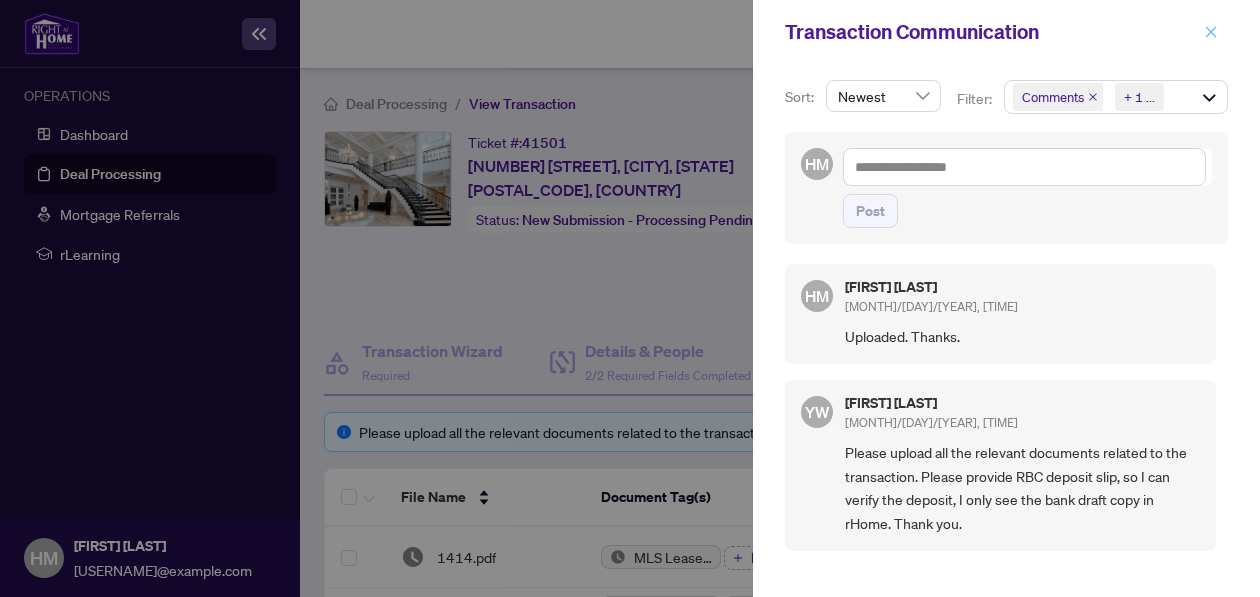 click at bounding box center (1211, 32) 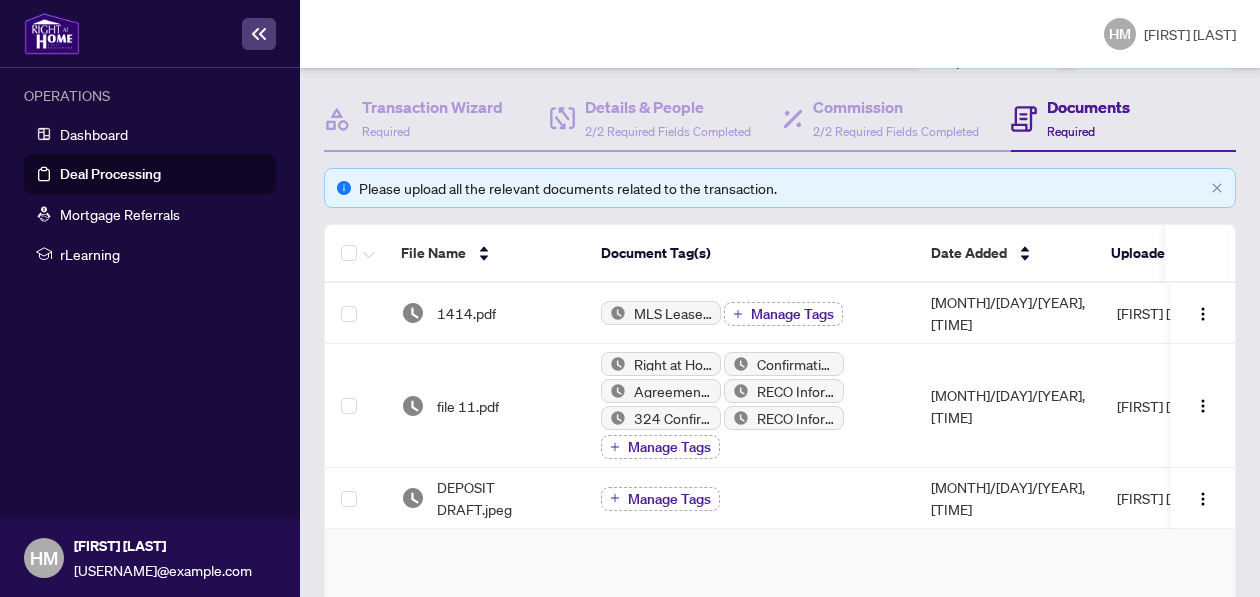 scroll, scrollTop: 91, scrollLeft: 0, axis: vertical 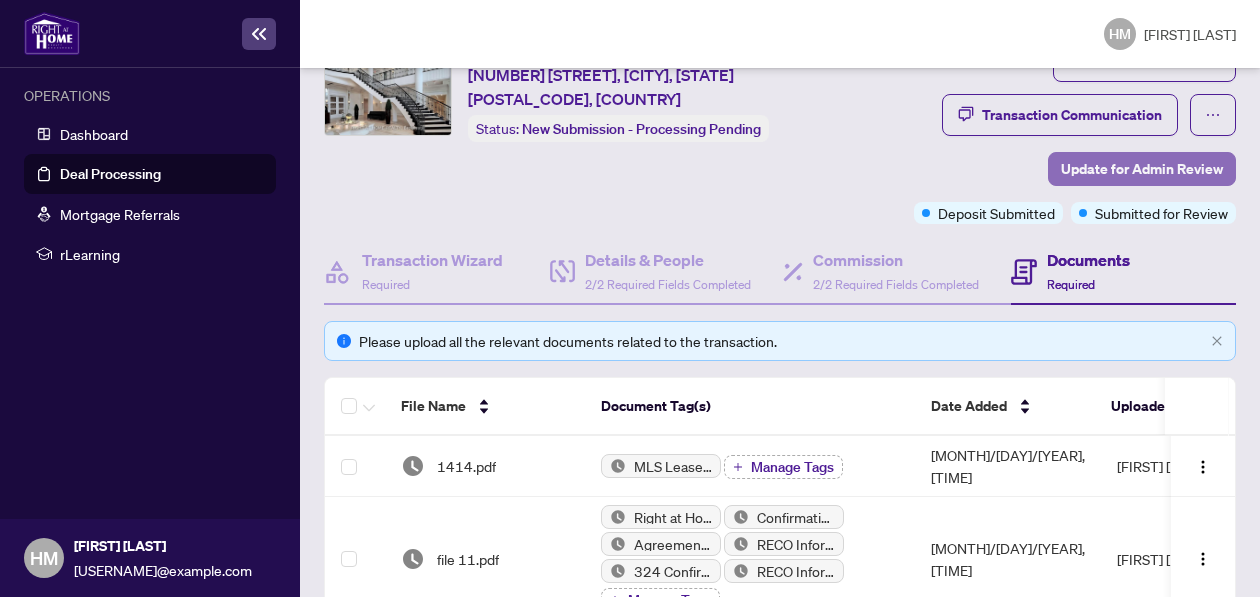 click on "Update for Admin Review" at bounding box center [1142, 169] 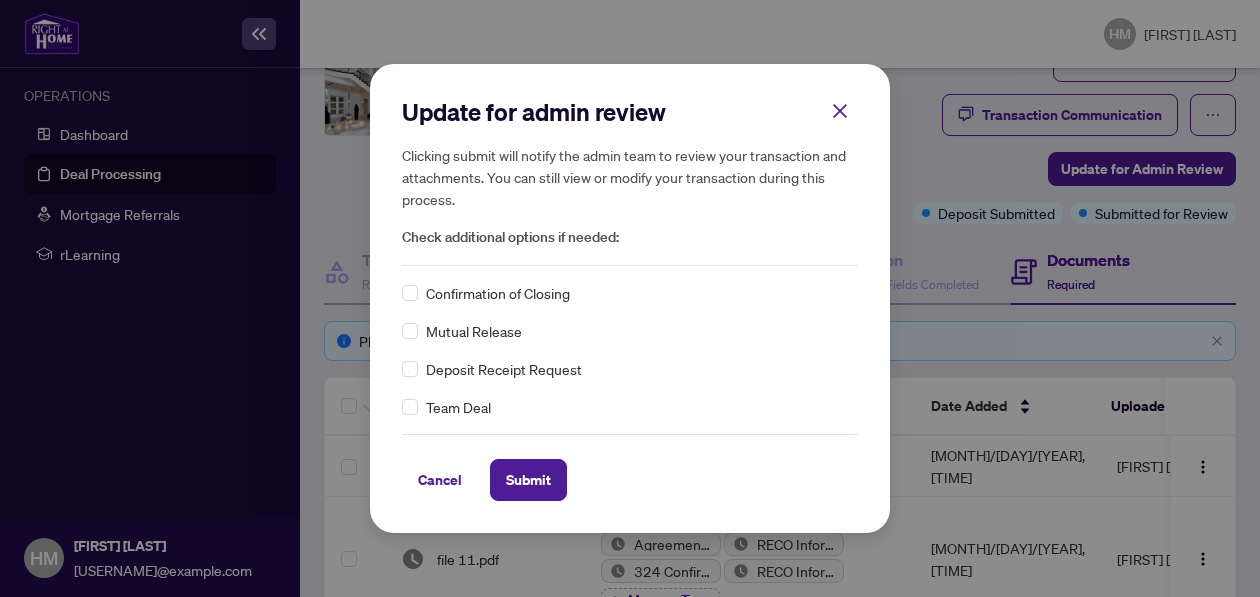 click on "Team Deal" at bounding box center [498, 293] 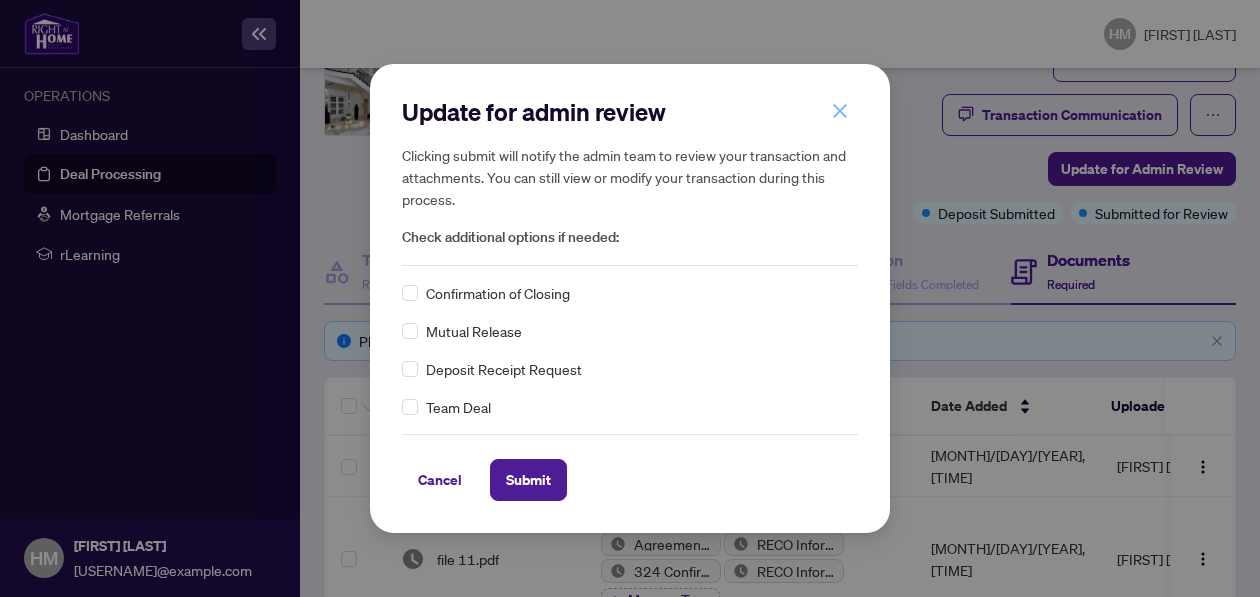 click at bounding box center (840, 111) 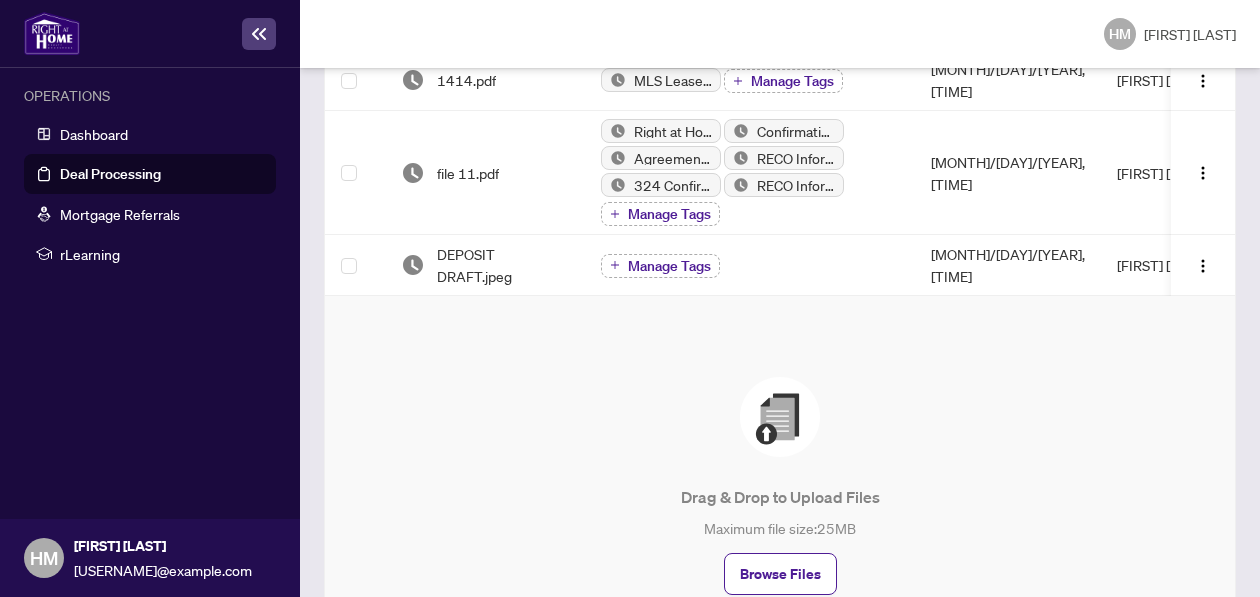 scroll, scrollTop: 512, scrollLeft: 0, axis: vertical 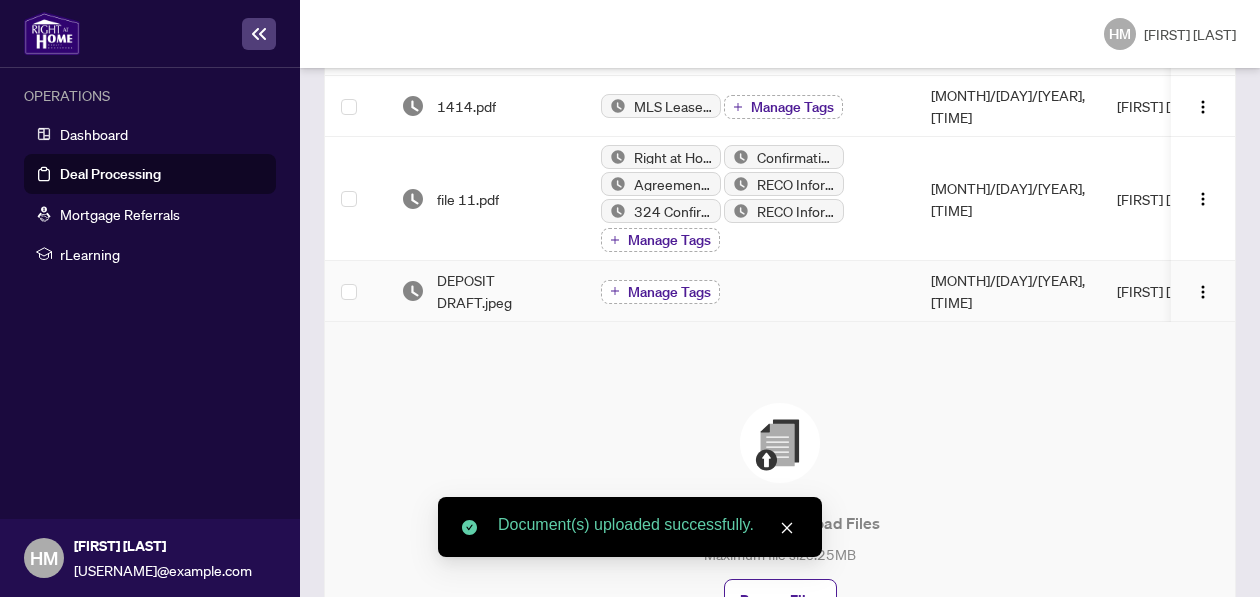 click on "Manage Tags" at bounding box center [669, 292] 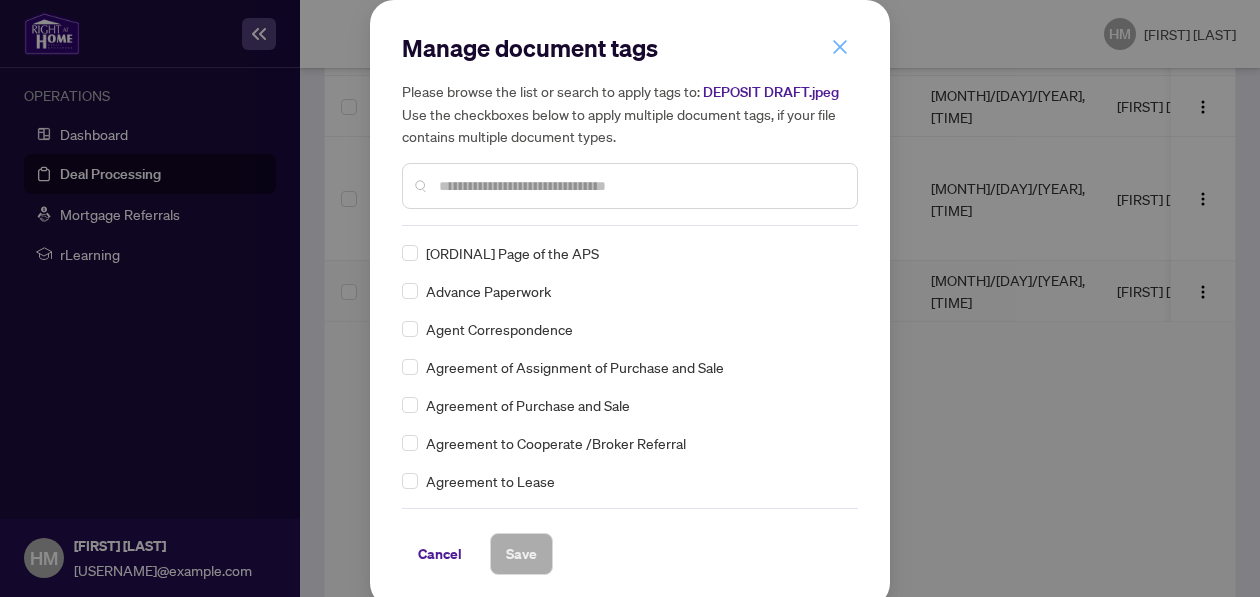 click at bounding box center (0, 0) 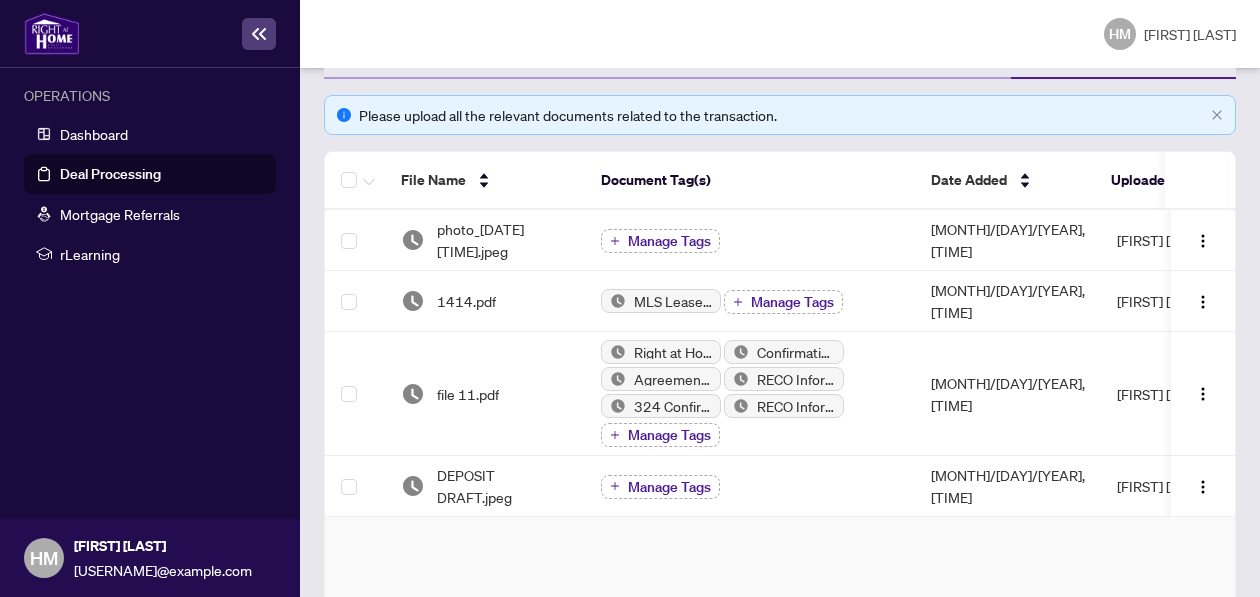 scroll, scrollTop: 309, scrollLeft: 0, axis: vertical 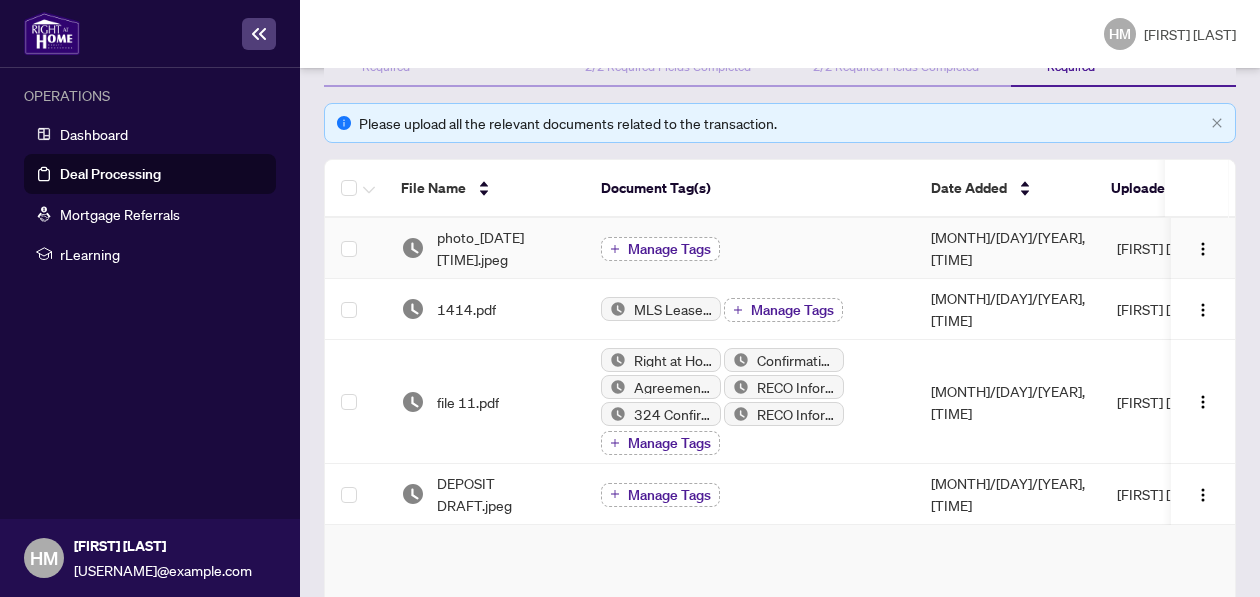 click on "Manage Tags" at bounding box center [660, 249] 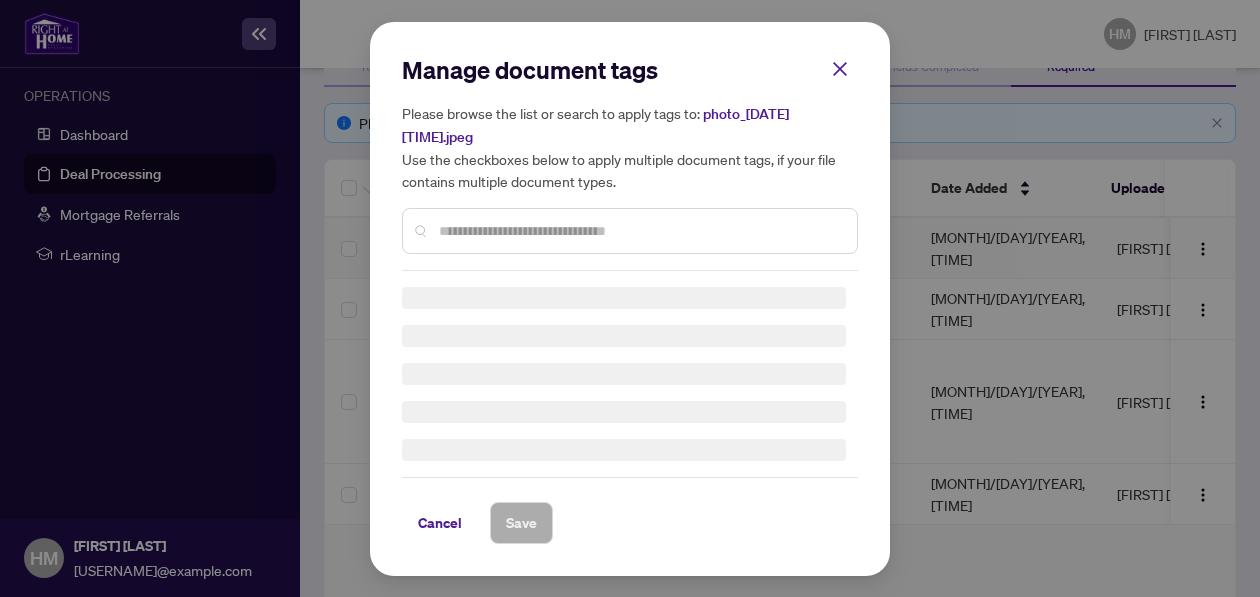 click on "Manage document tags Please browse the list or search to apply tags to:   photo_[DATE] [TIME].jpeg   Use the checkboxes below to apply multiple document tags, if your file contains multiple document types." at bounding box center [0, 0] 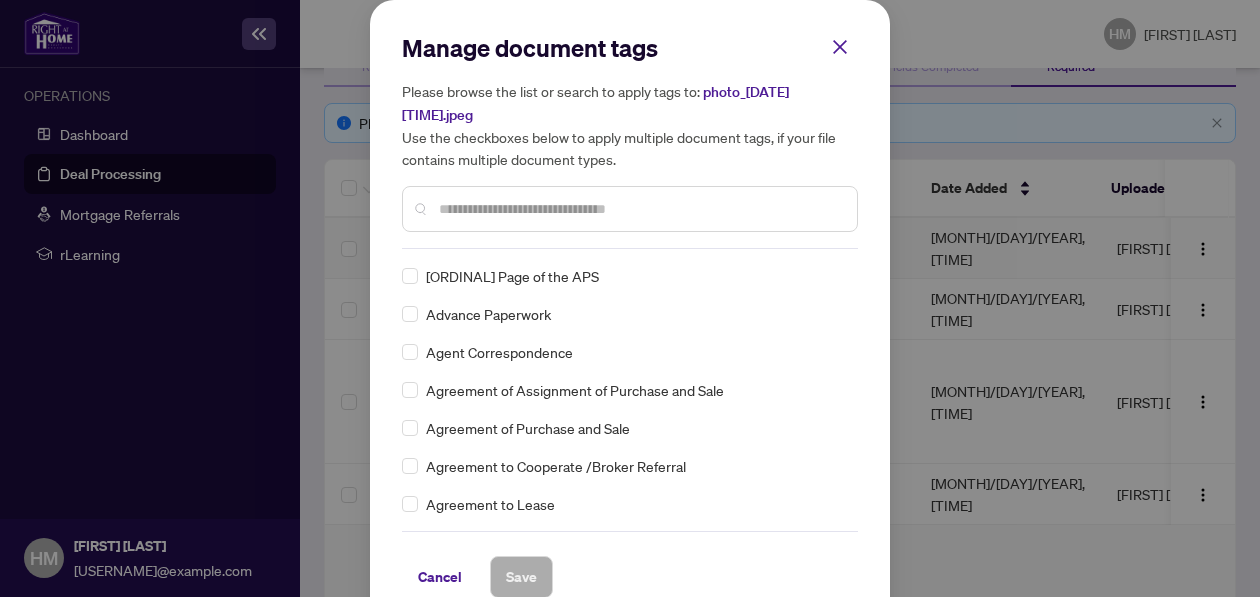 click at bounding box center (640, 209) 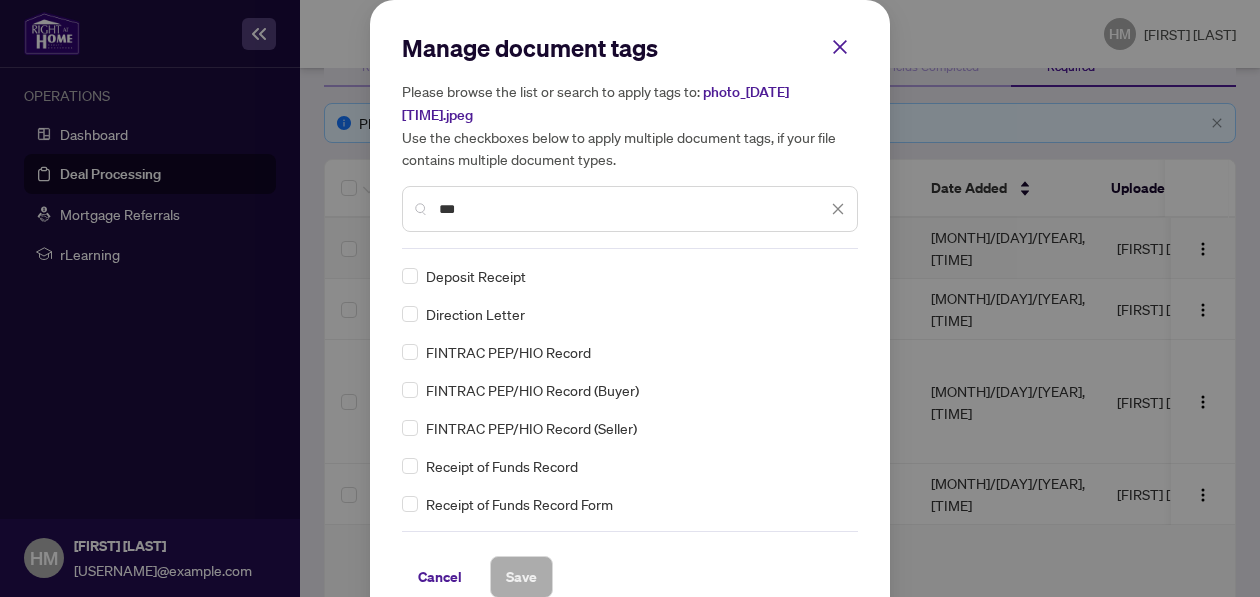 type on "***" 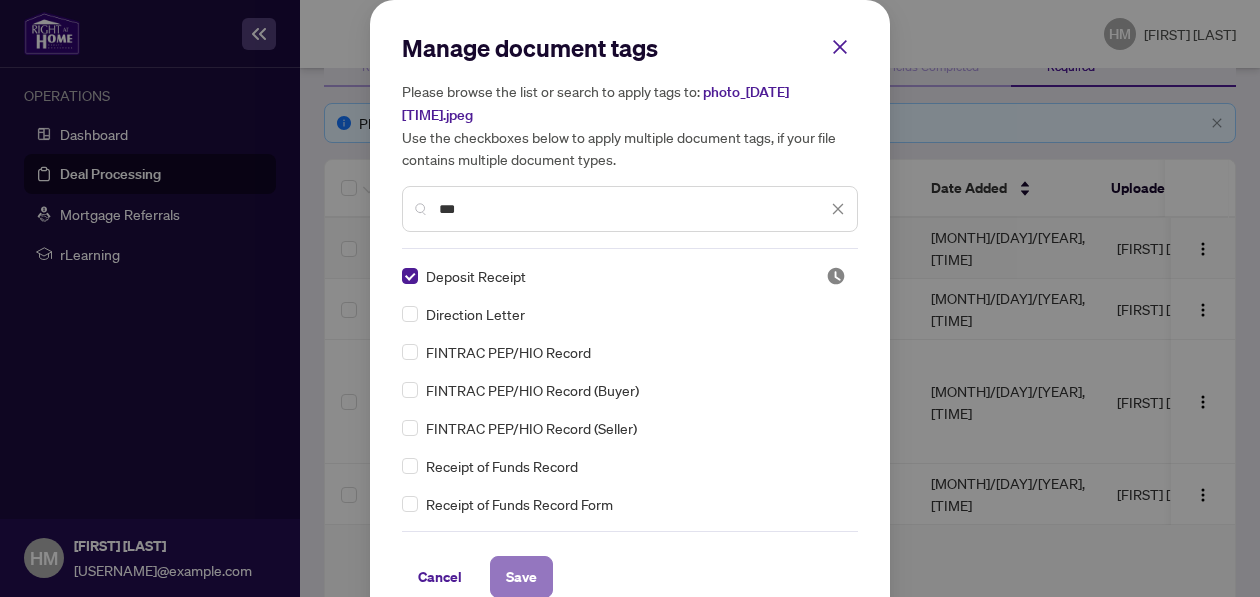 click on "Save" at bounding box center (0, 0) 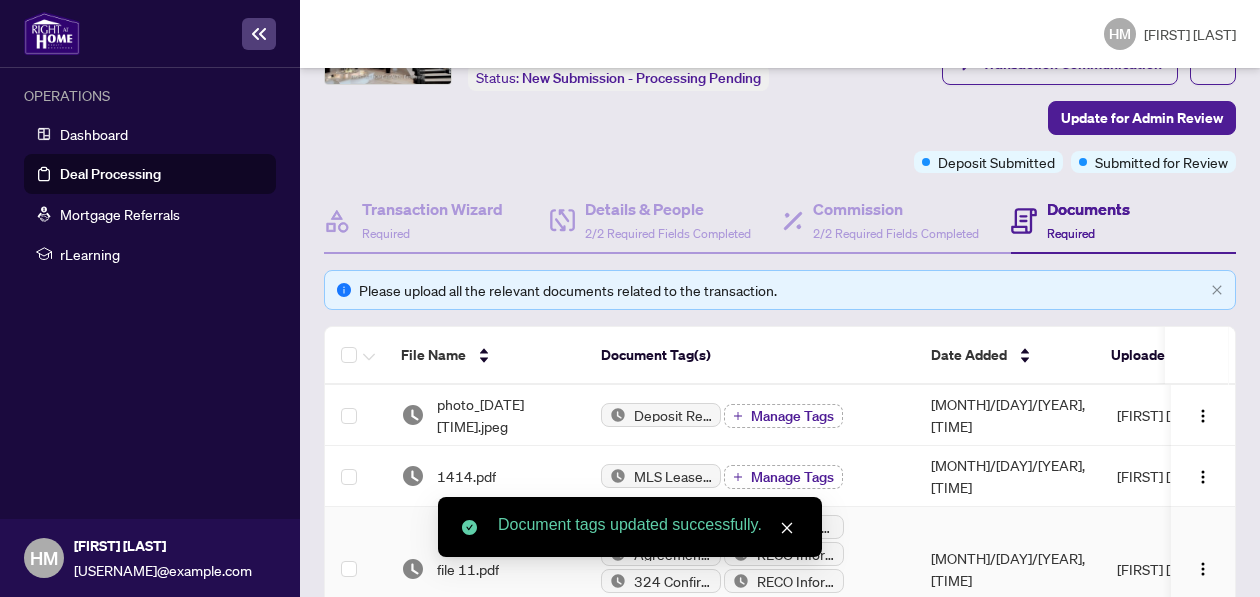 scroll, scrollTop: 0, scrollLeft: 0, axis: both 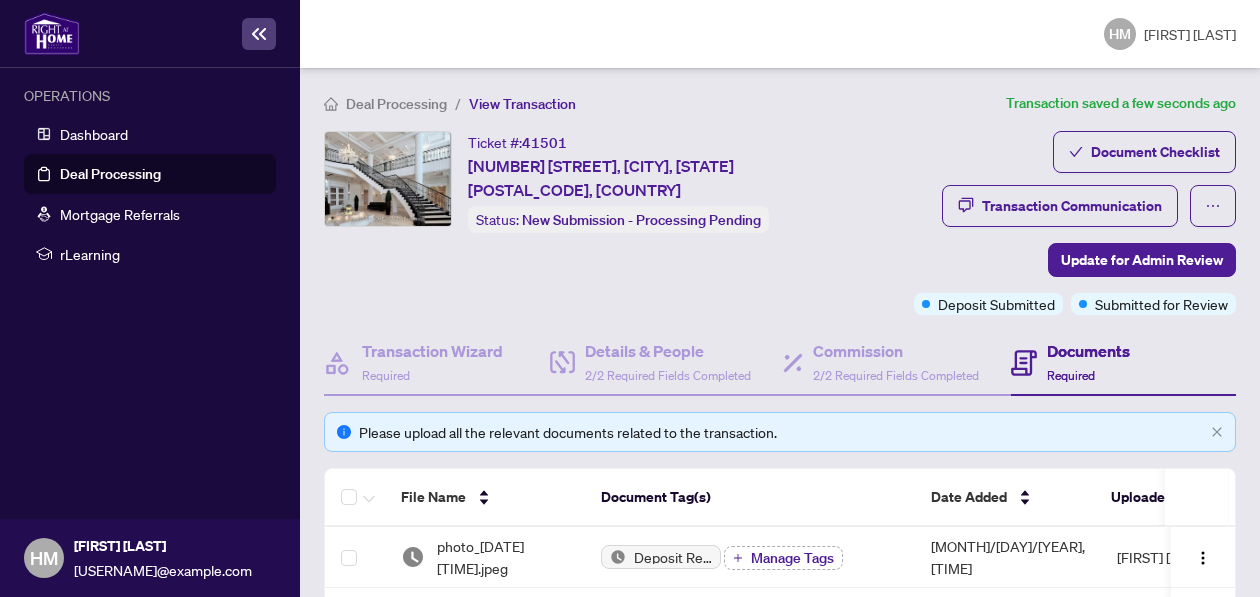 click on "[FIRST] [LAST]" at bounding box center [1190, 34] 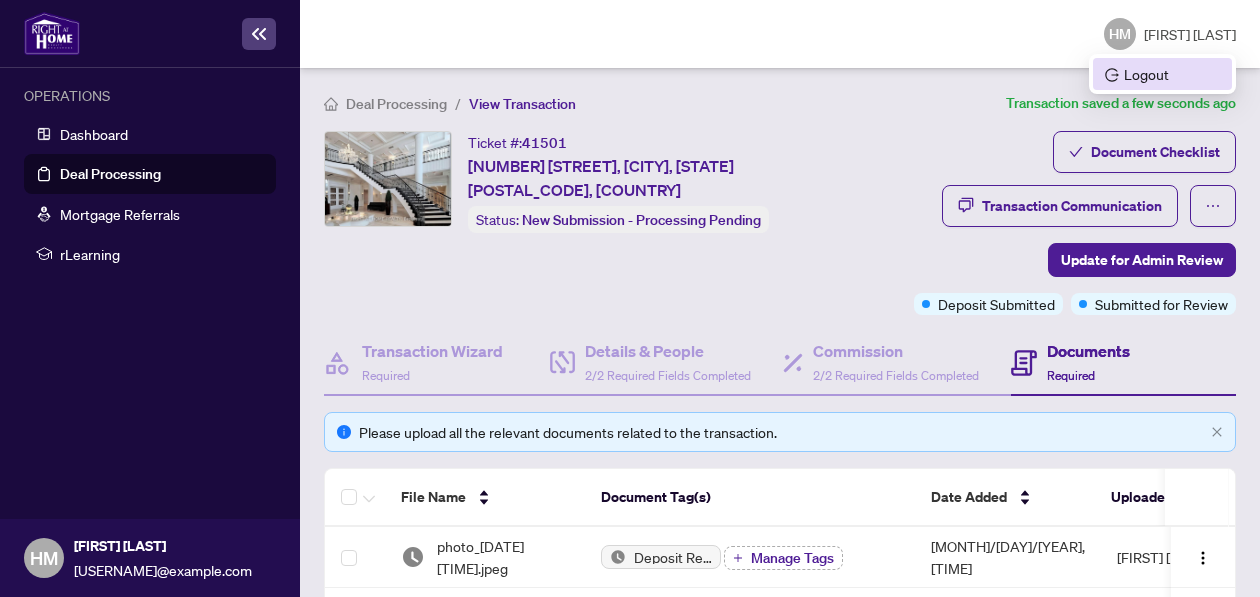 click on "Logout" at bounding box center [1162, 74] 